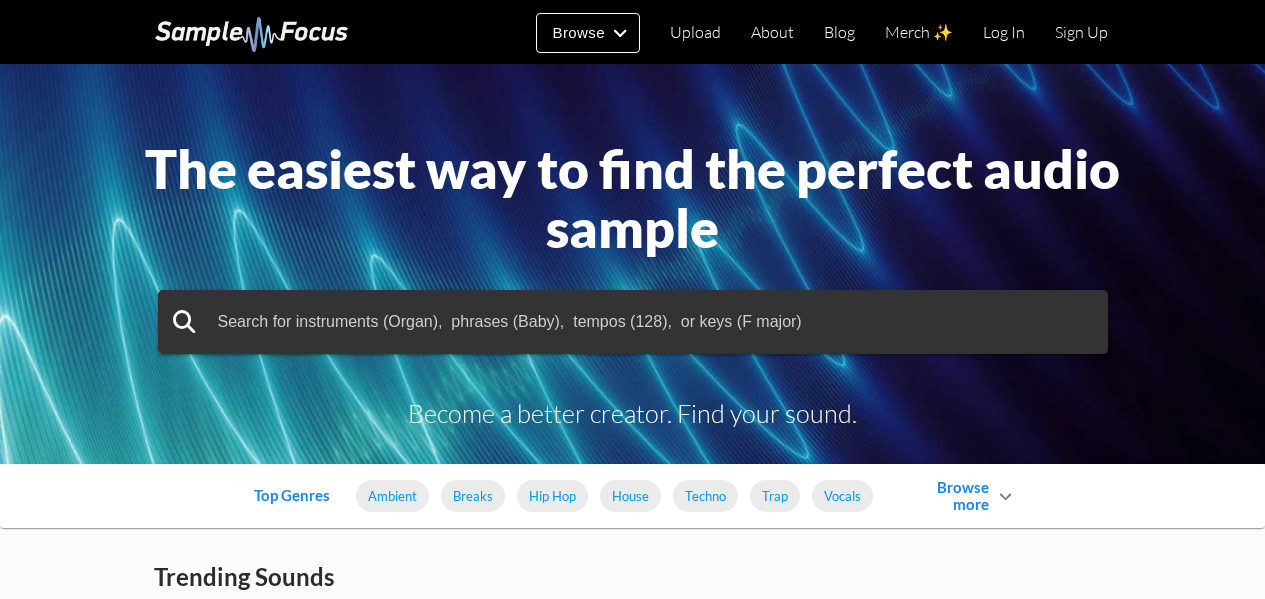 scroll, scrollTop: 0, scrollLeft: 0, axis: both 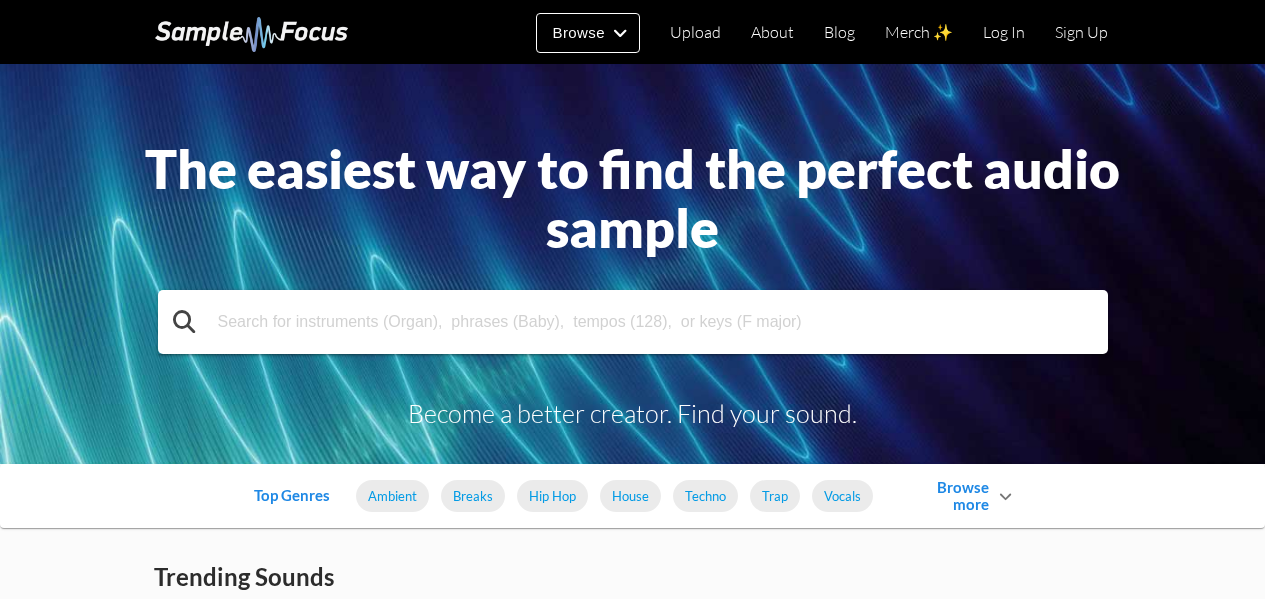 click at bounding box center (633, 322) 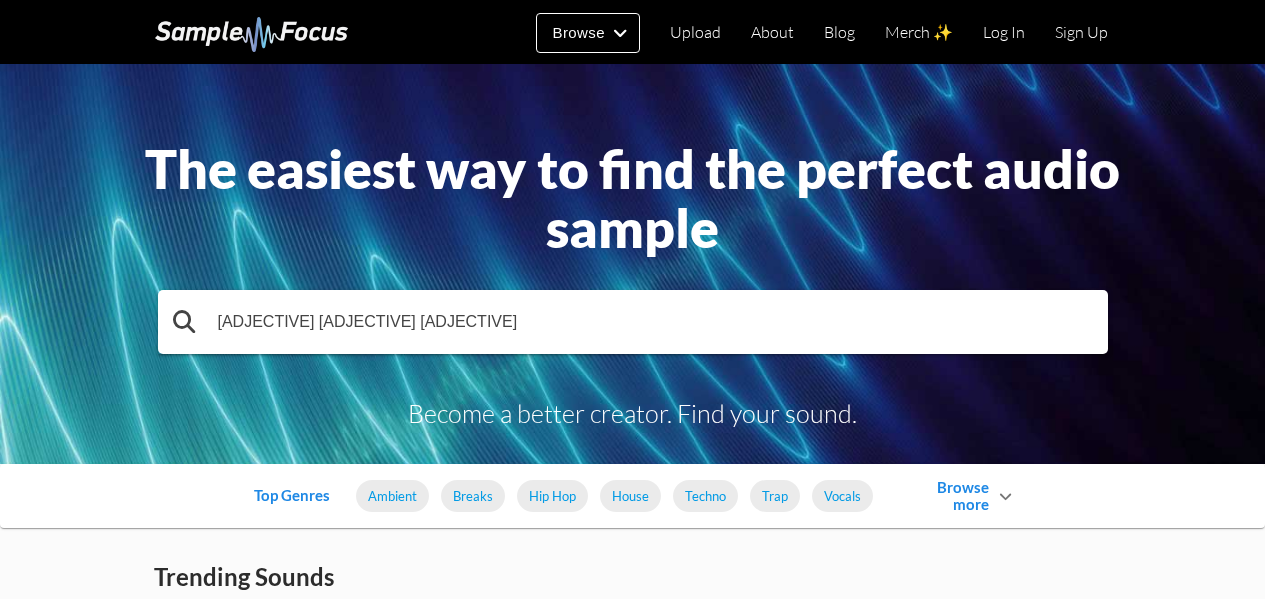 type on "free vlog sound" 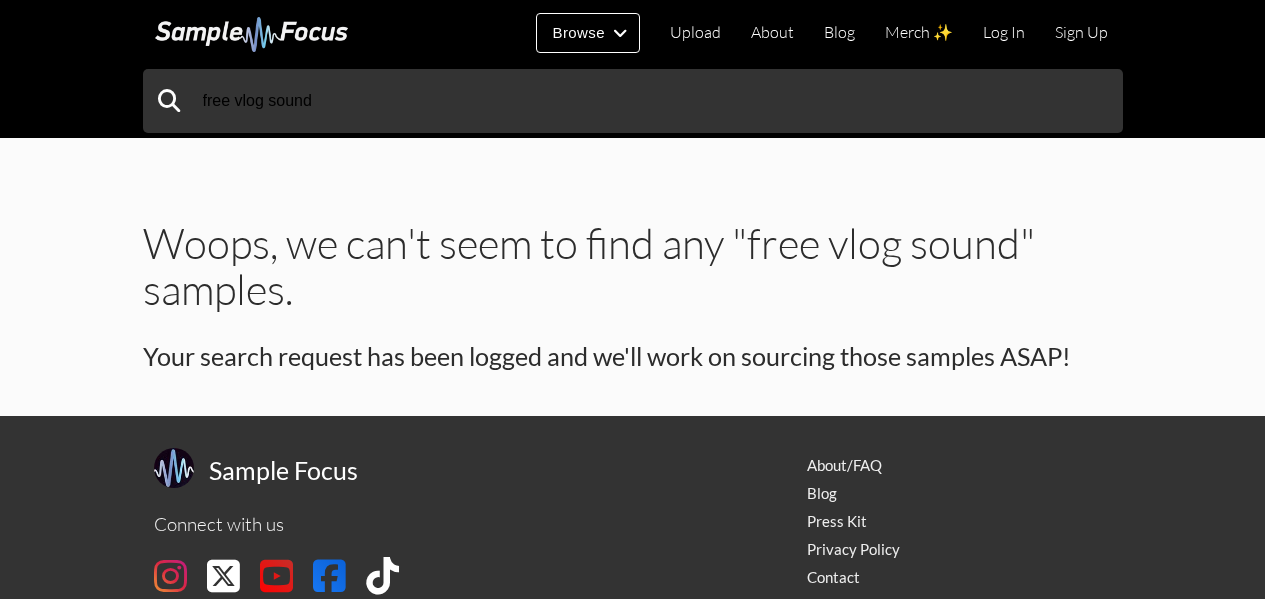scroll, scrollTop: 0, scrollLeft: 0, axis: both 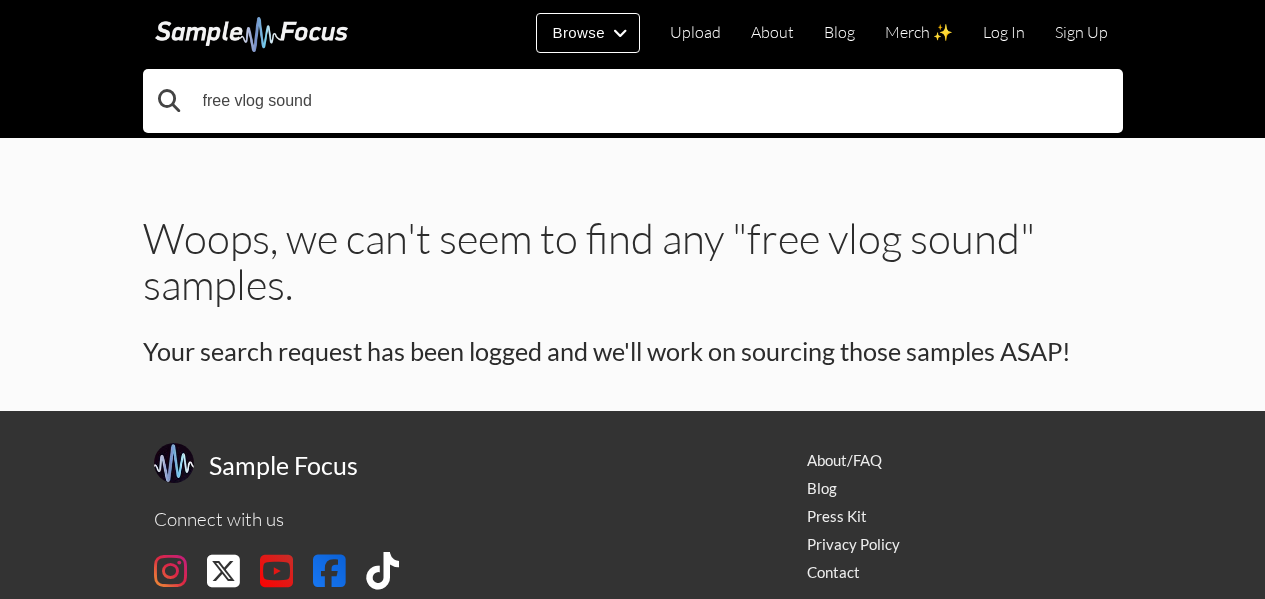 click on "free vlog sound" at bounding box center [633, 101] 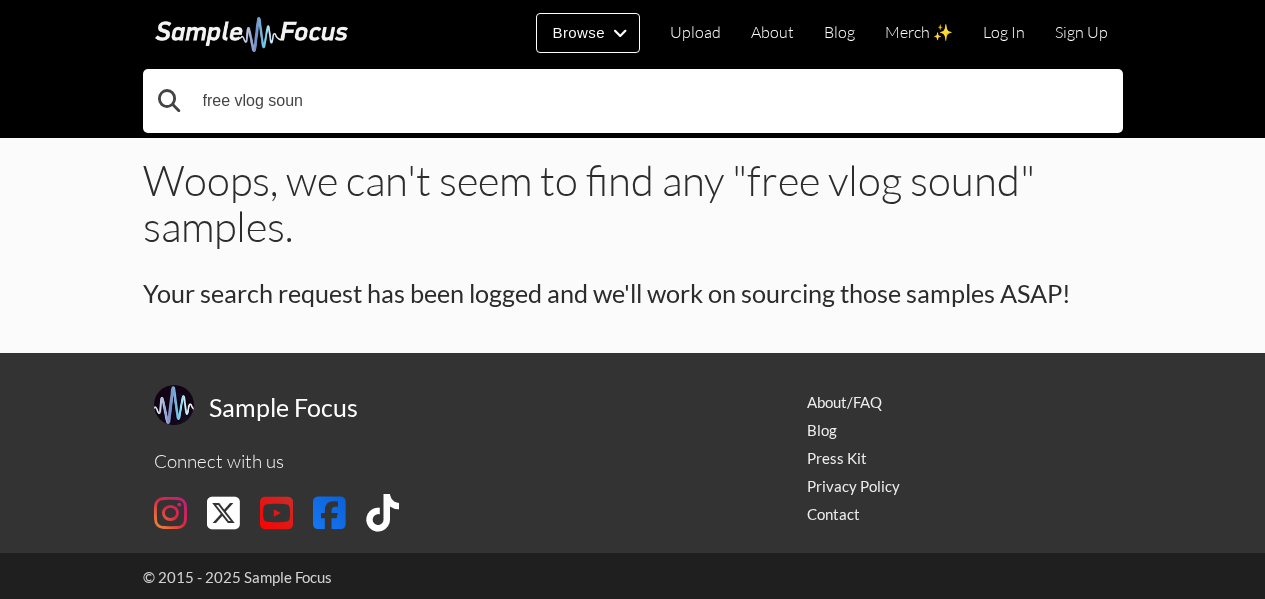 scroll, scrollTop: 67, scrollLeft: 0, axis: vertical 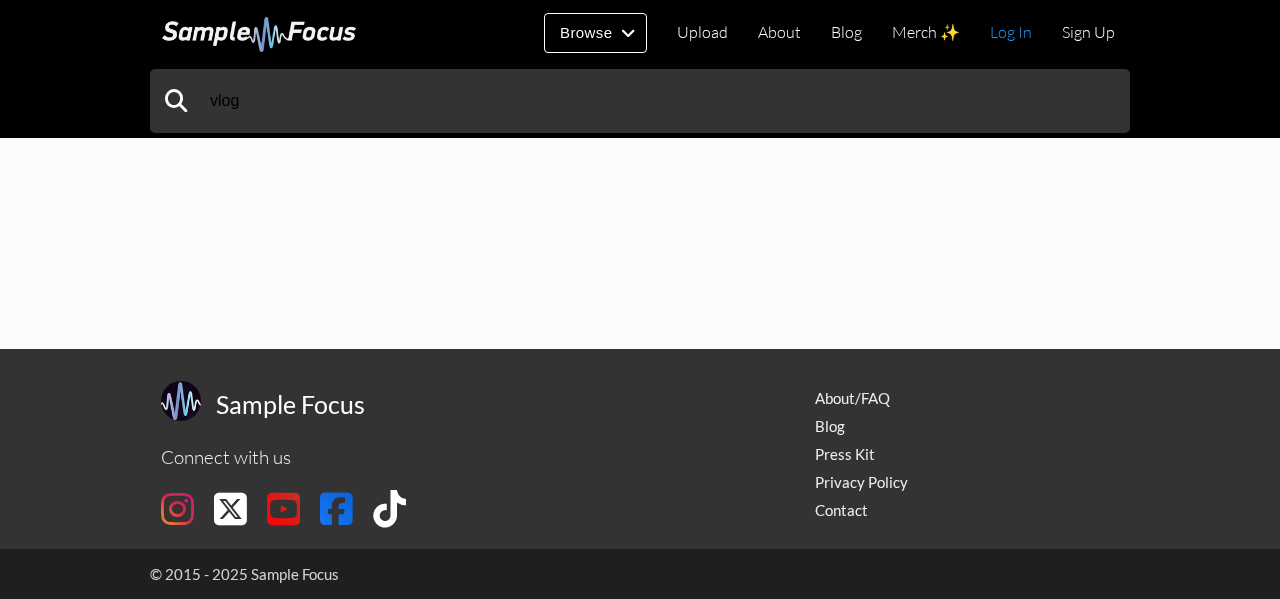 click on "Log In" at bounding box center (1011, 32) 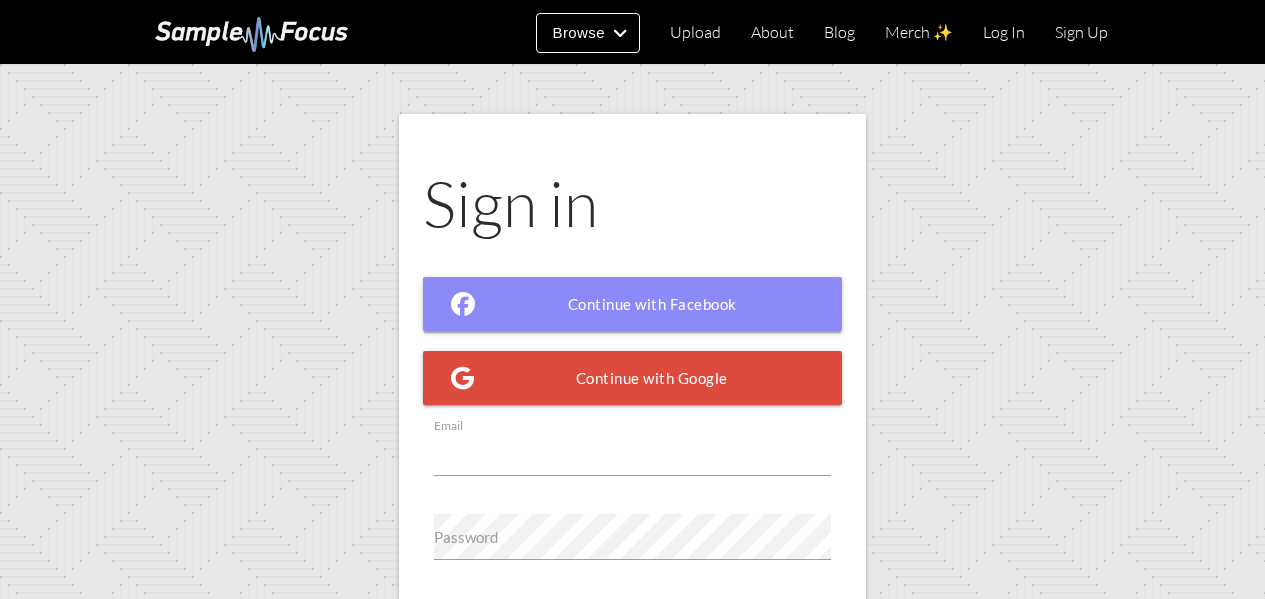 scroll, scrollTop: 0, scrollLeft: 0, axis: both 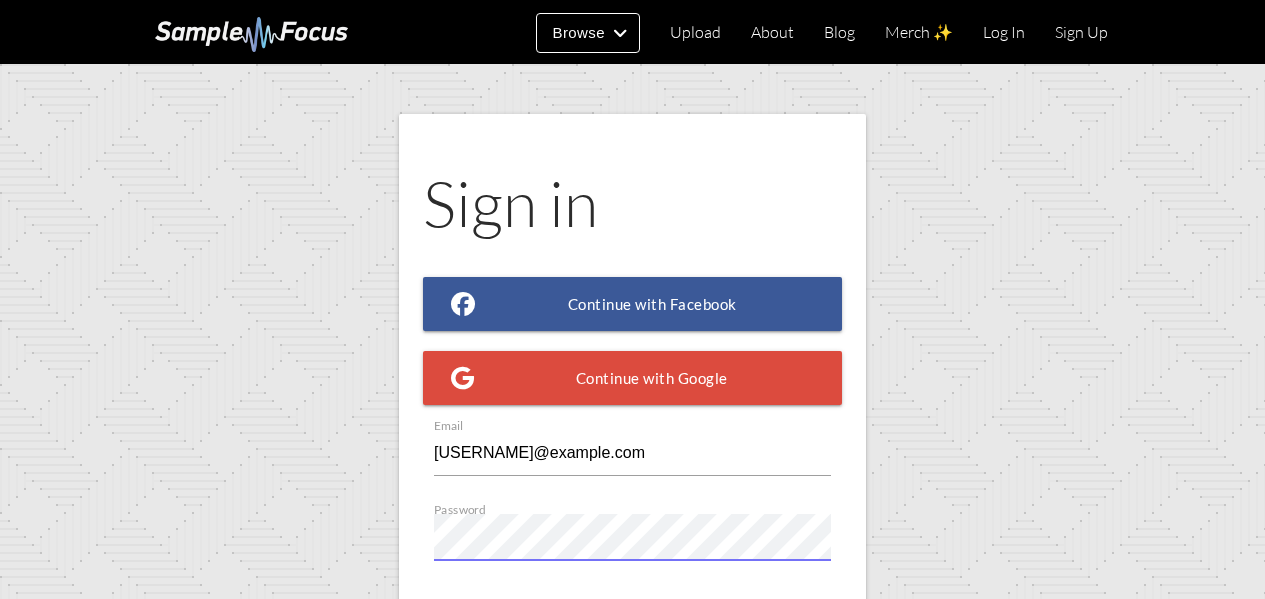 click on "Log in" at bounding box center [790, 647] 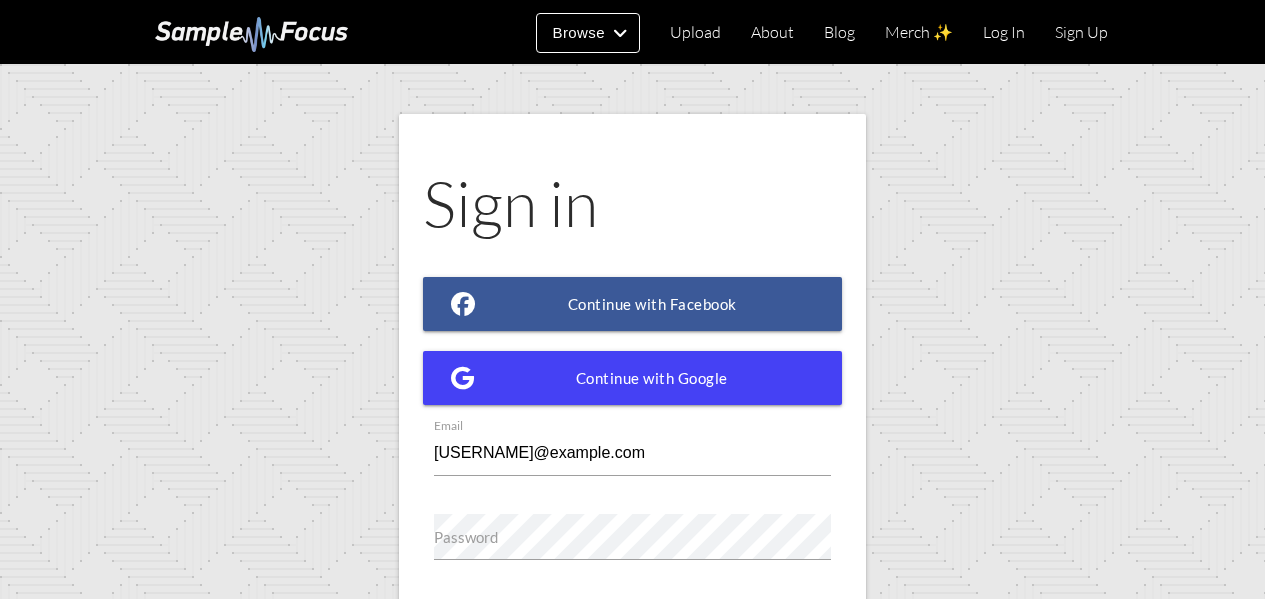 click on "Continue with Google" at bounding box center (633, 378) 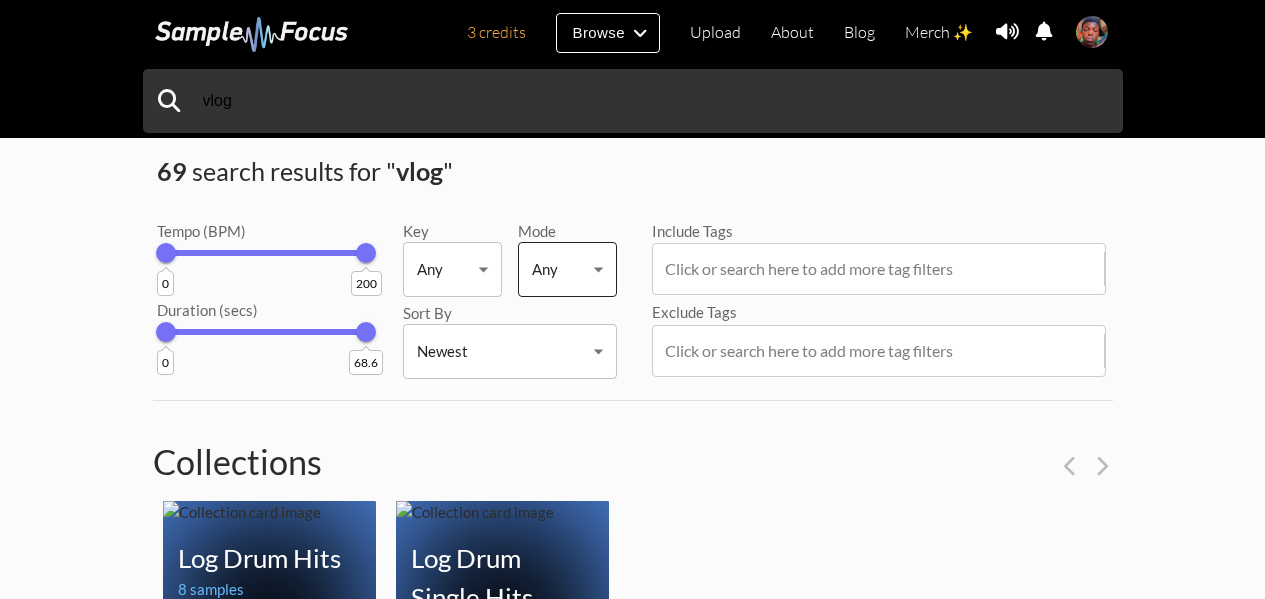 scroll, scrollTop: 0, scrollLeft: 0, axis: both 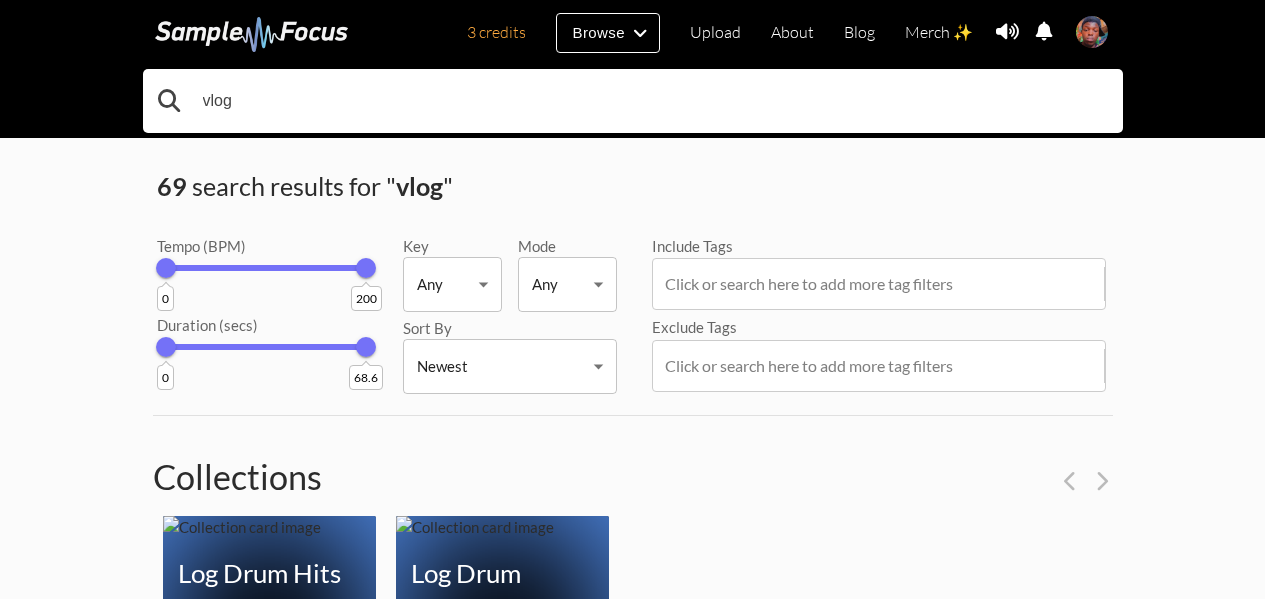 click on "vlog" at bounding box center [633, 101] 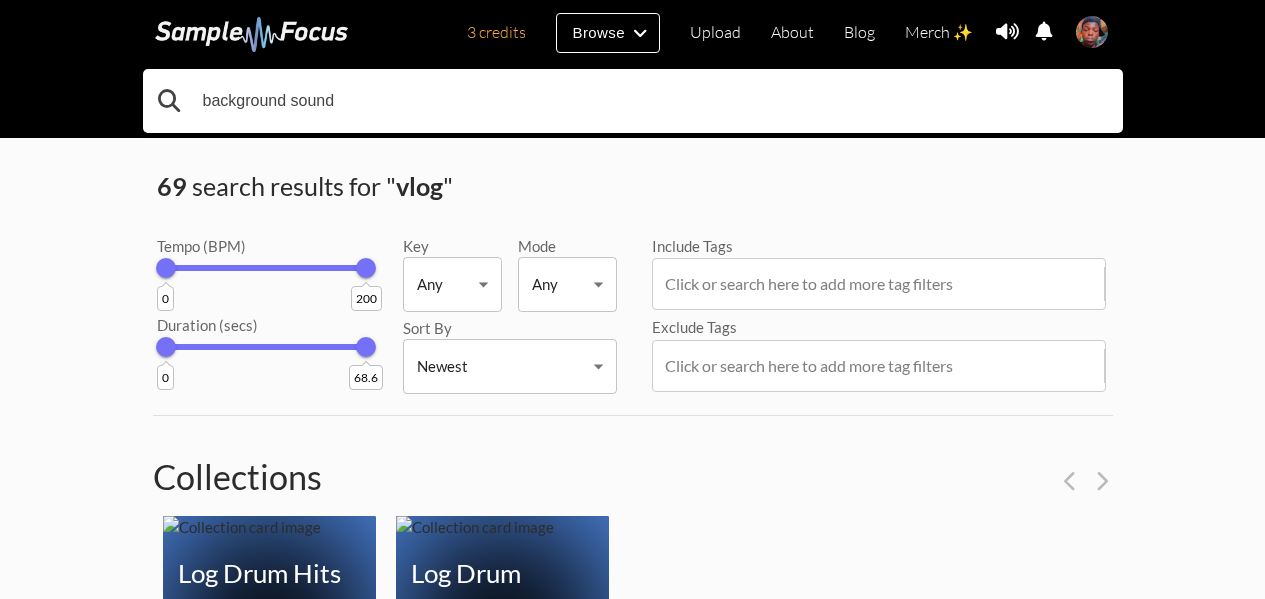 type on "background sound" 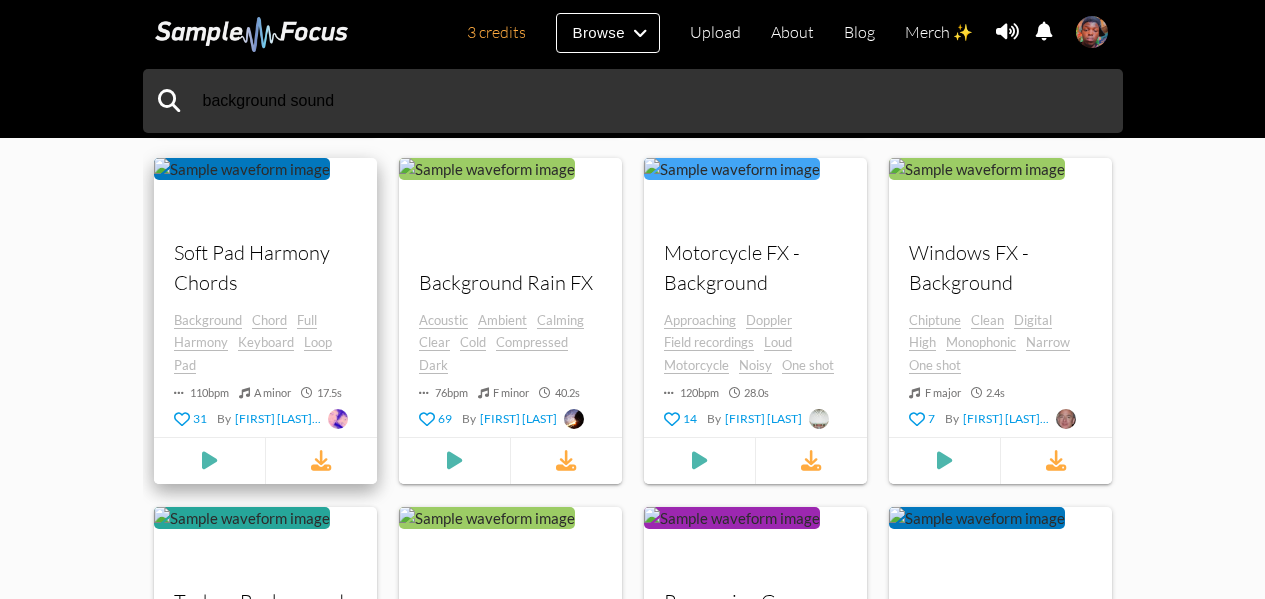 scroll, scrollTop: 1500, scrollLeft: 0, axis: vertical 